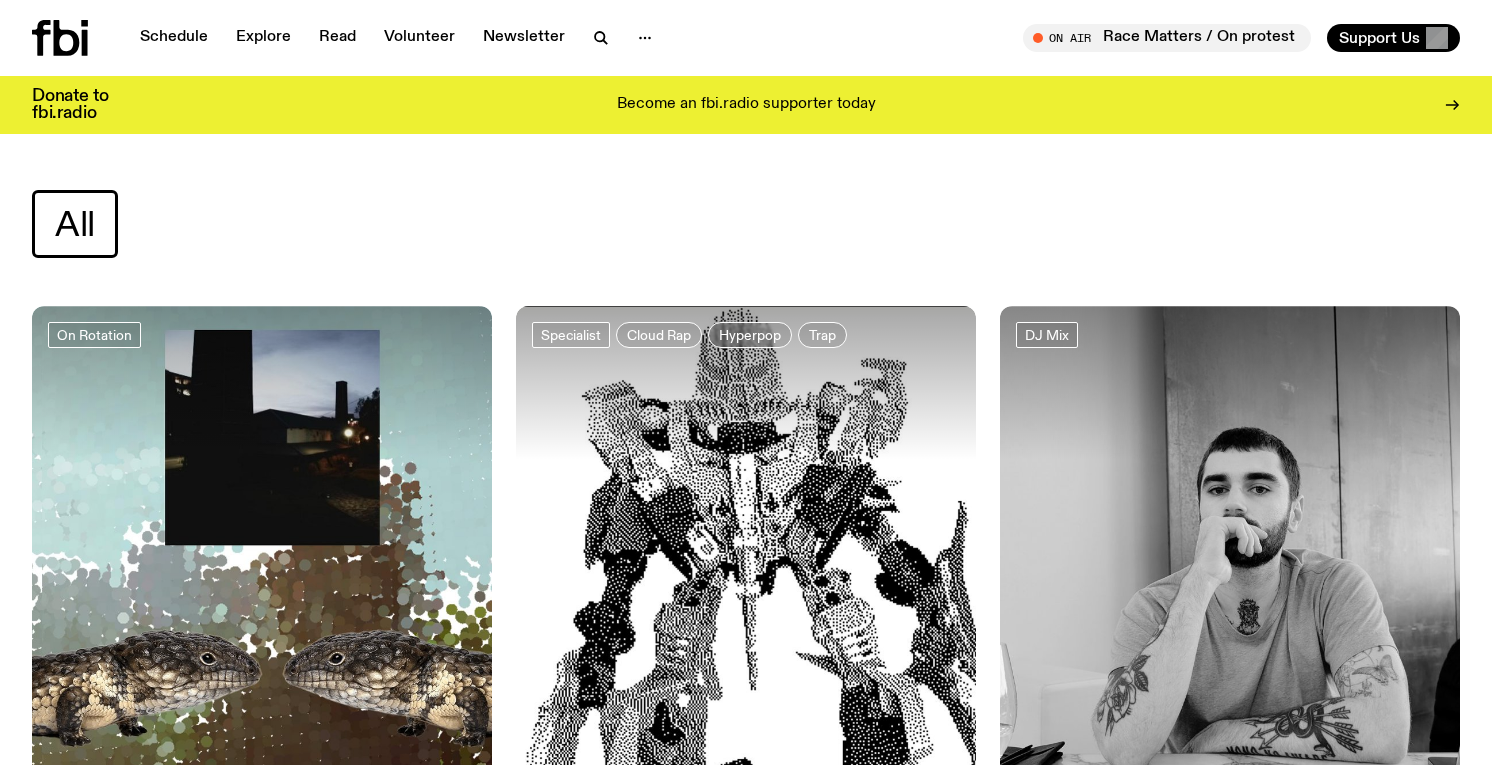 scroll, scrollTop: 0, scrollLeft: 0, axis: both 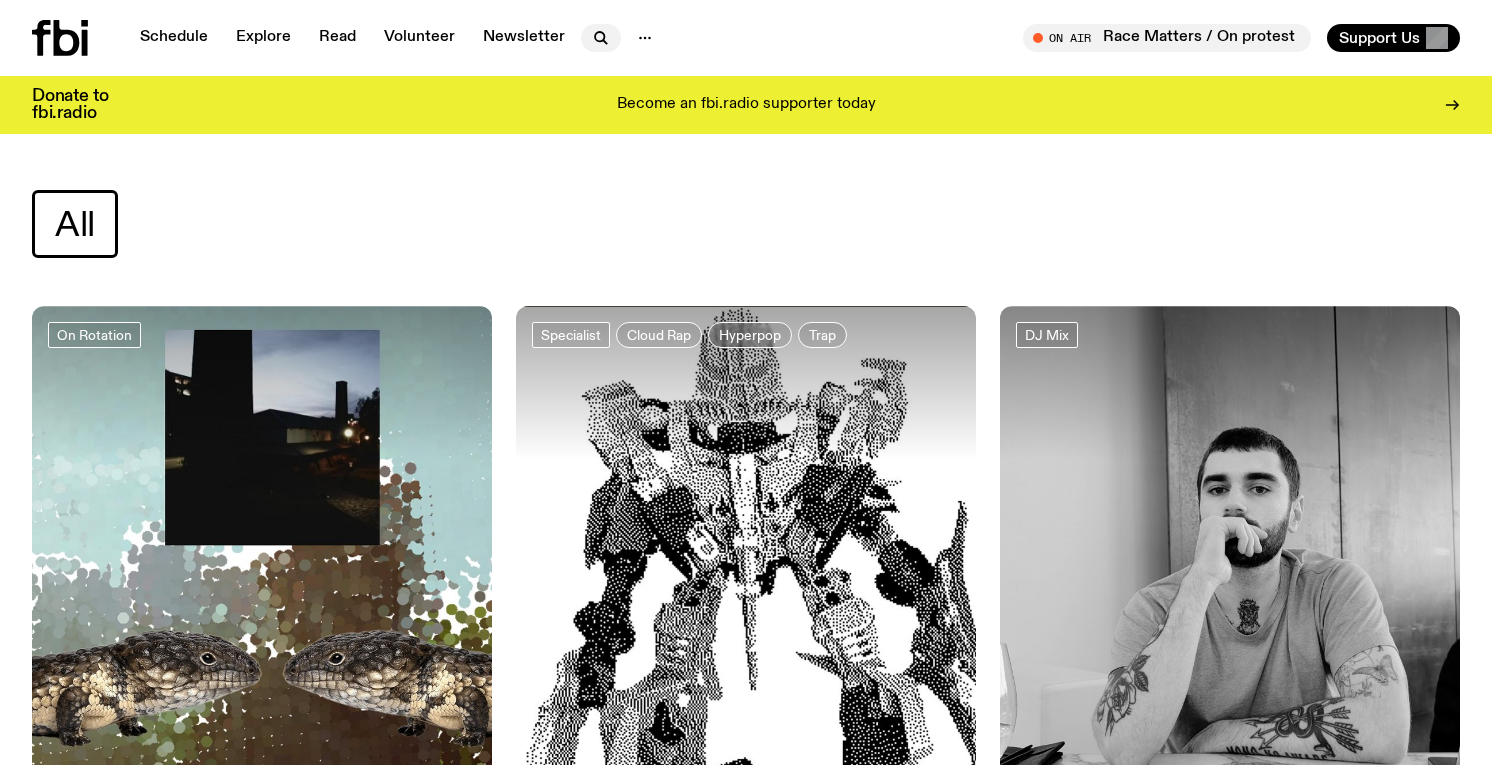 click 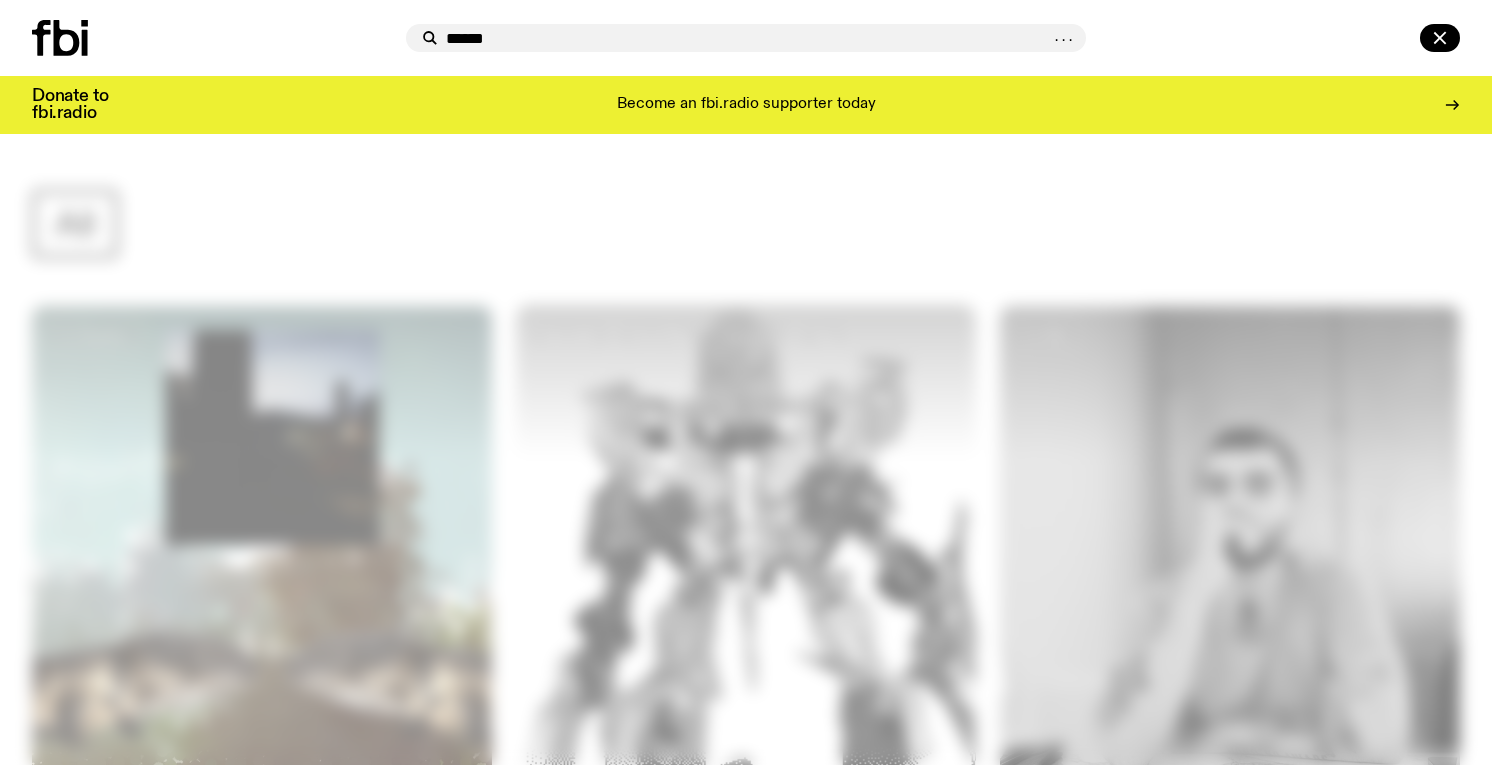 type on "******" 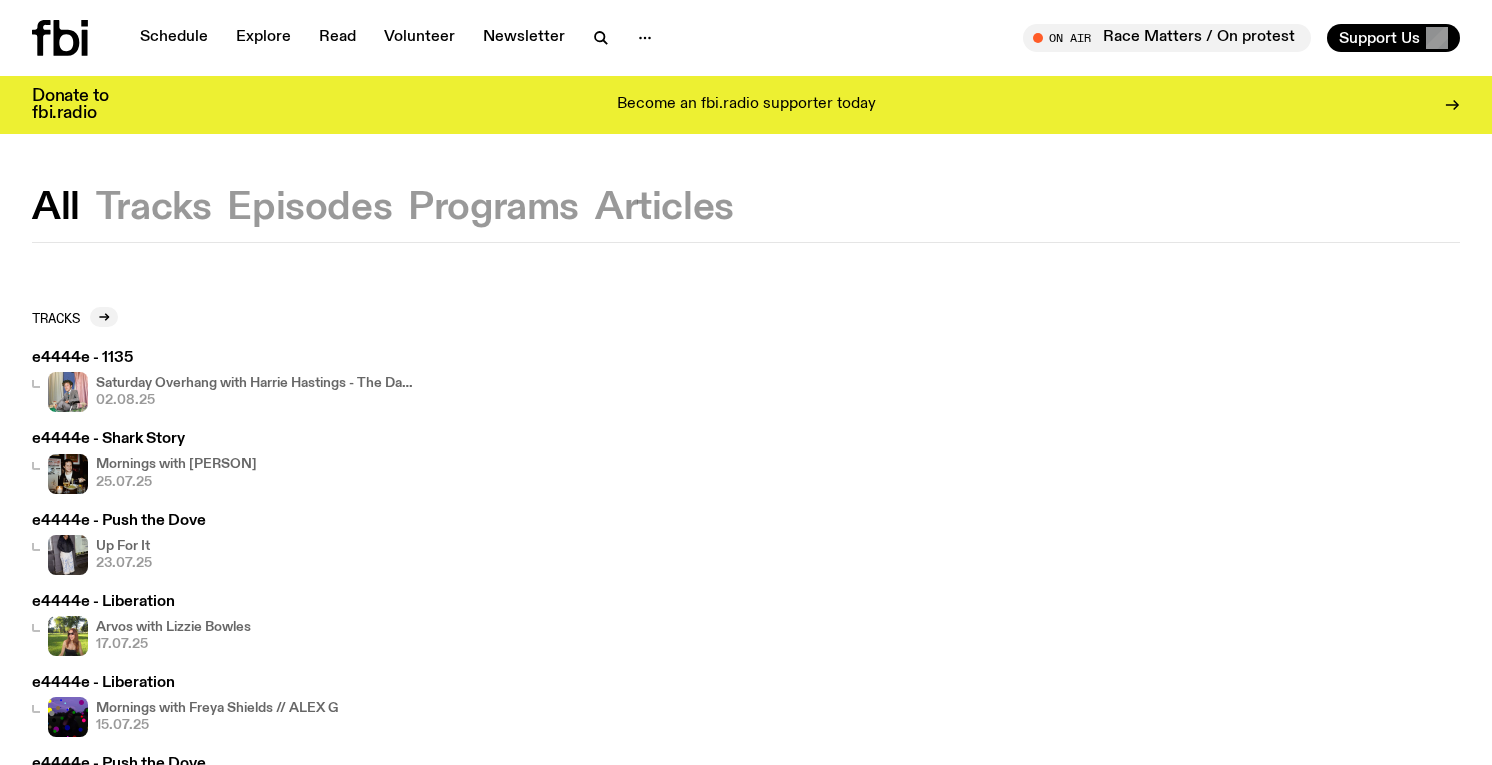 click 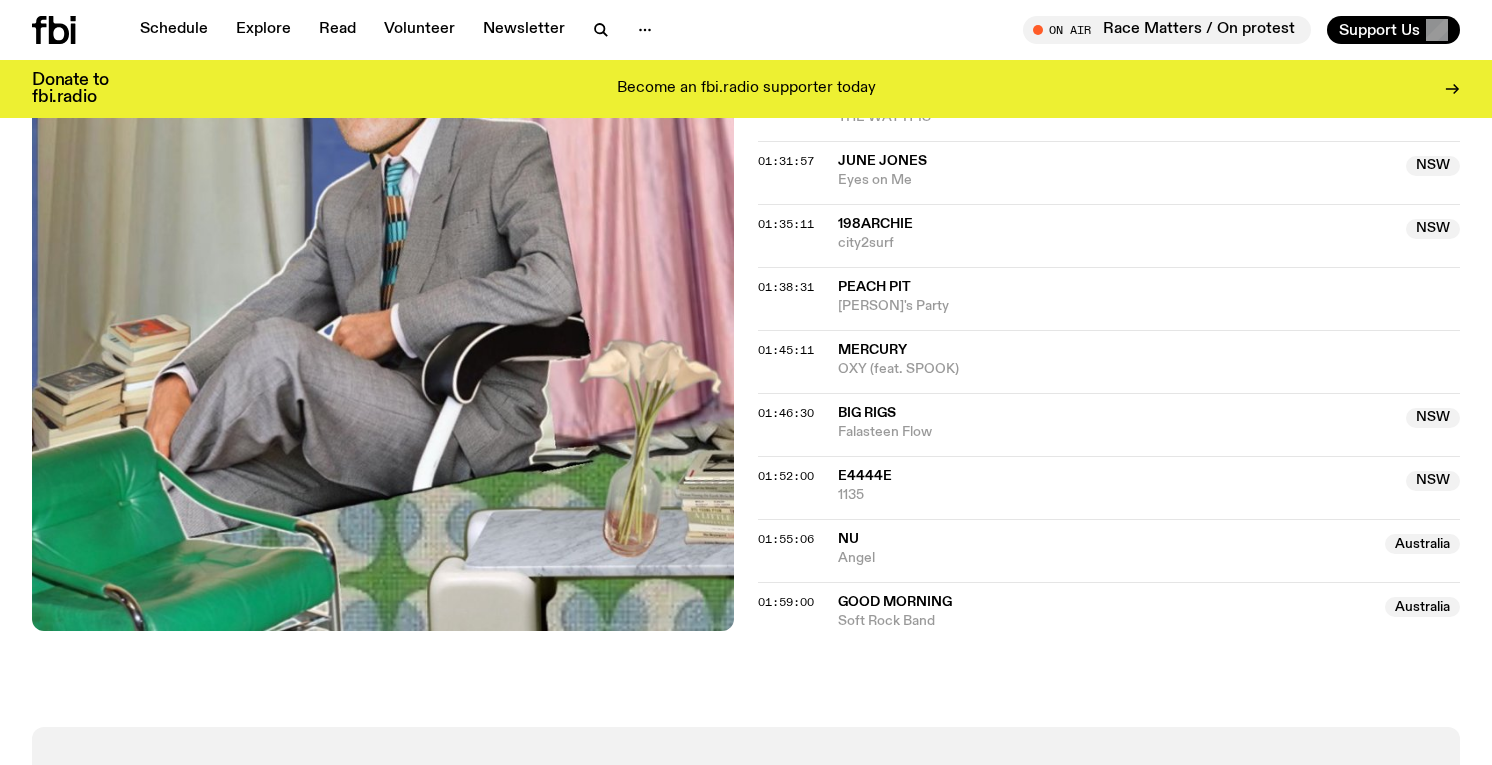 scroll, scrollTop: 2255, scrollLeft: 0, axis: vertical 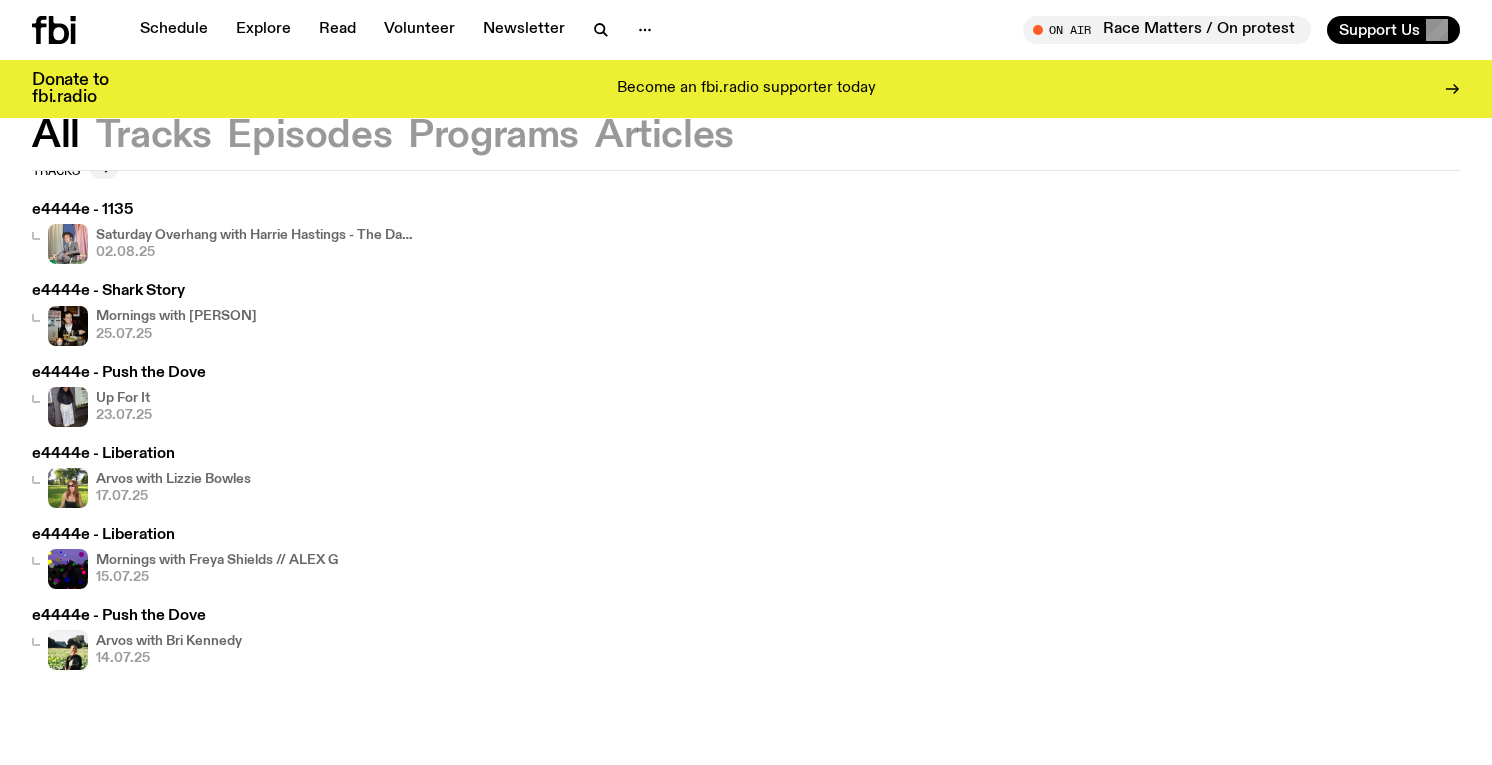 click 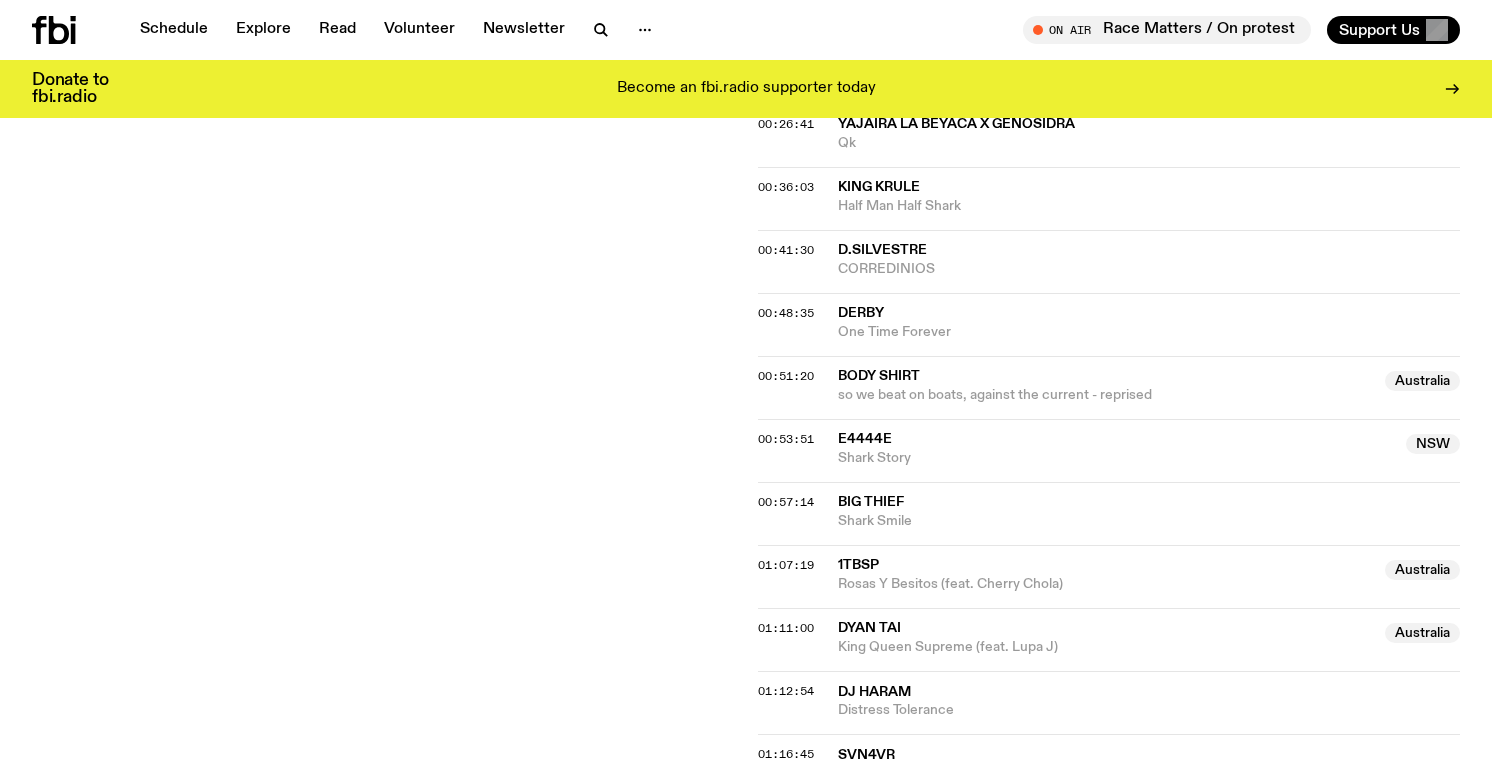 scroll, scrollTop: 975, scrollLeft: 0, axis: vertical 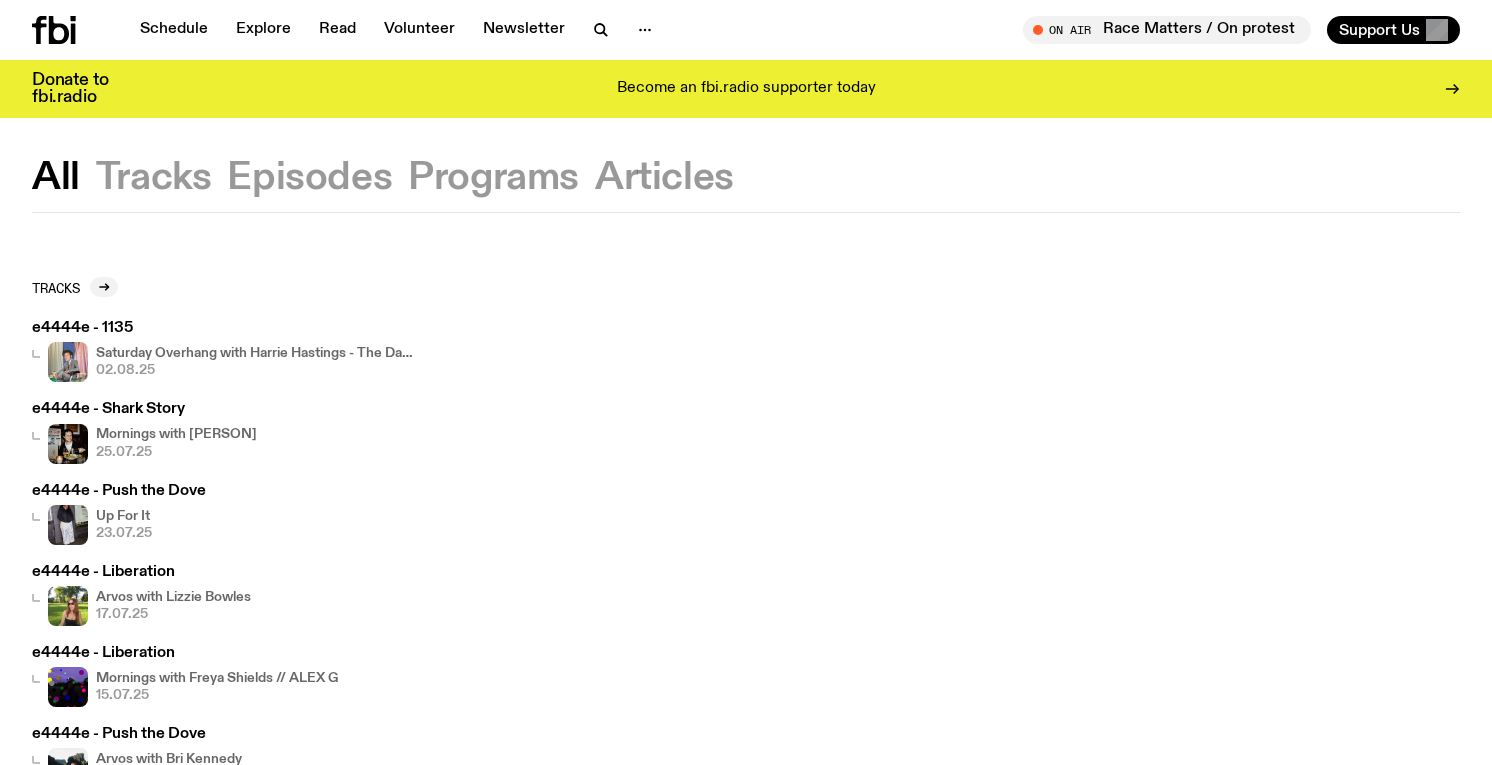 click on "e4444e - Liberation" at bounding box center (185, 653) 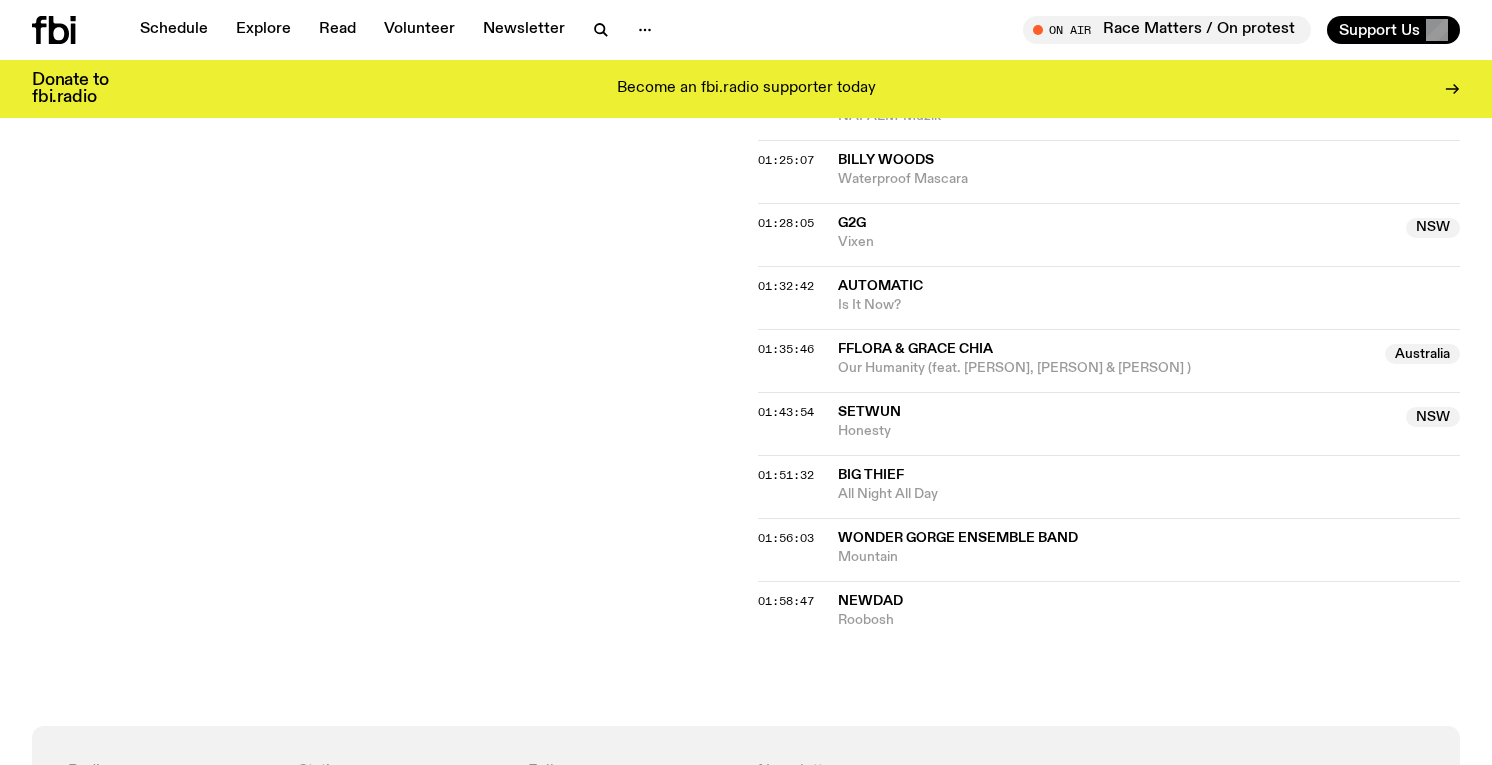 scroll, scrollTop: 2129, scrollLeft: 0, axis: vertical 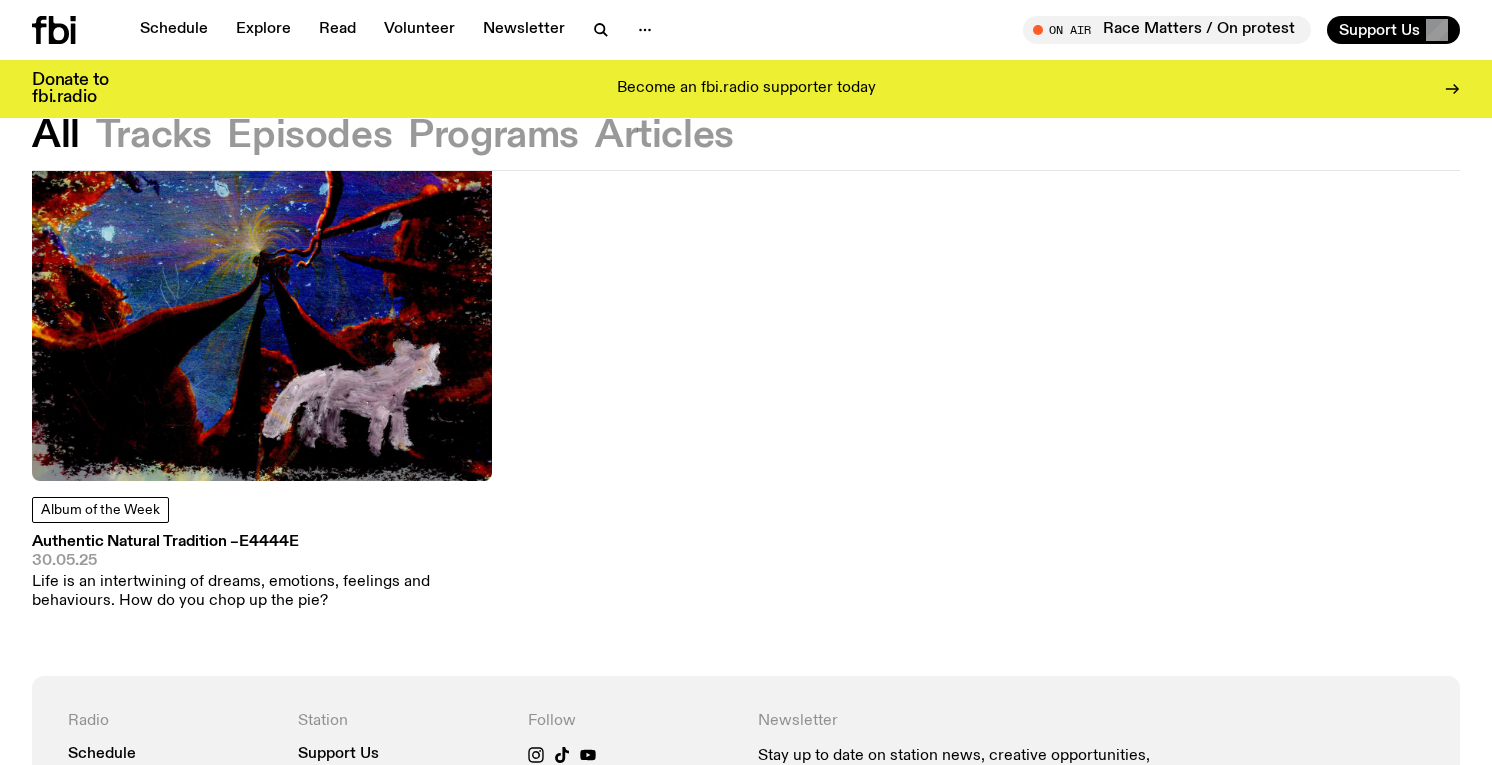 click on "Authentic Natural Tradition –  e4444e" at bounding box center [262, 542] 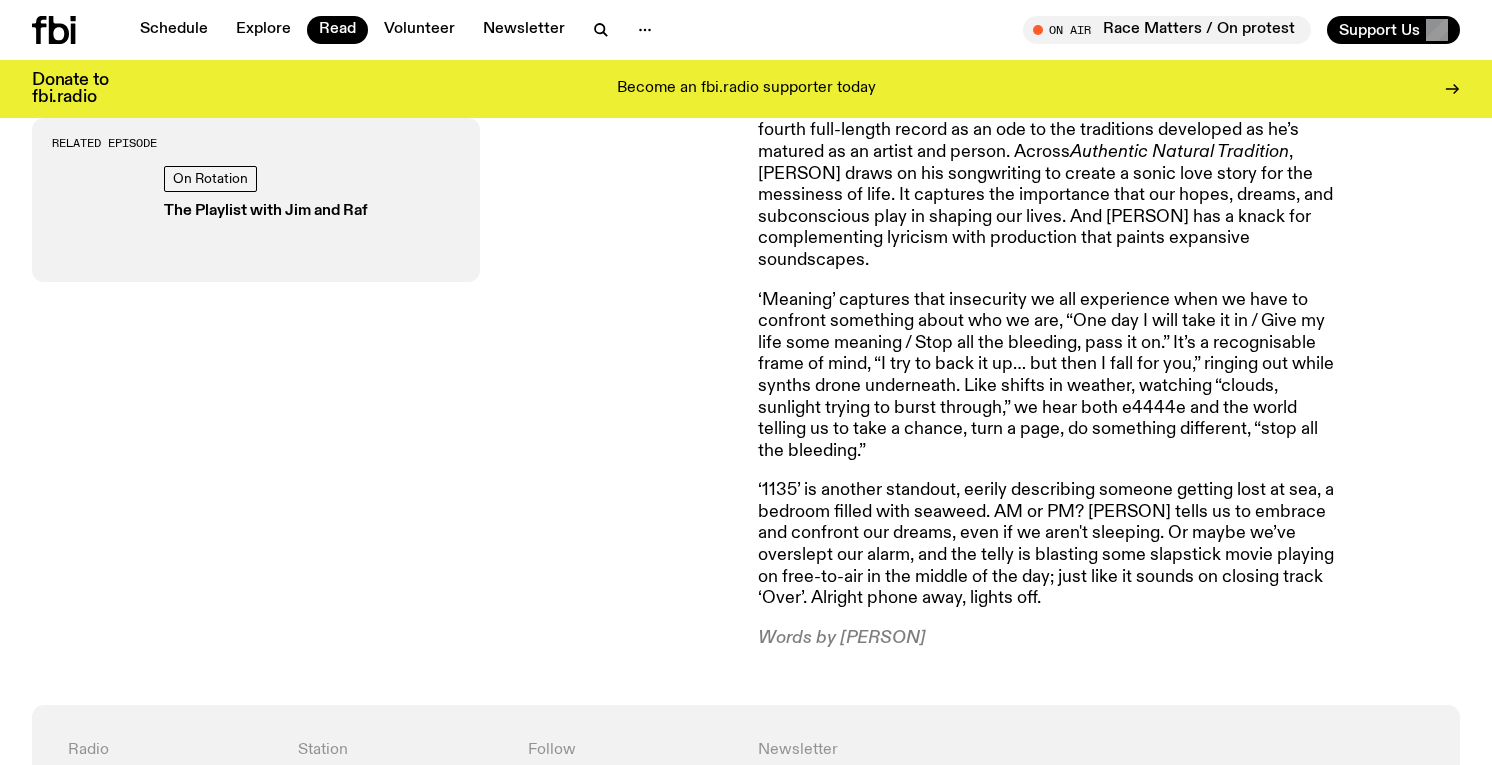 scroll, scrollTop: 0, scrollLeft: 0, axis: both 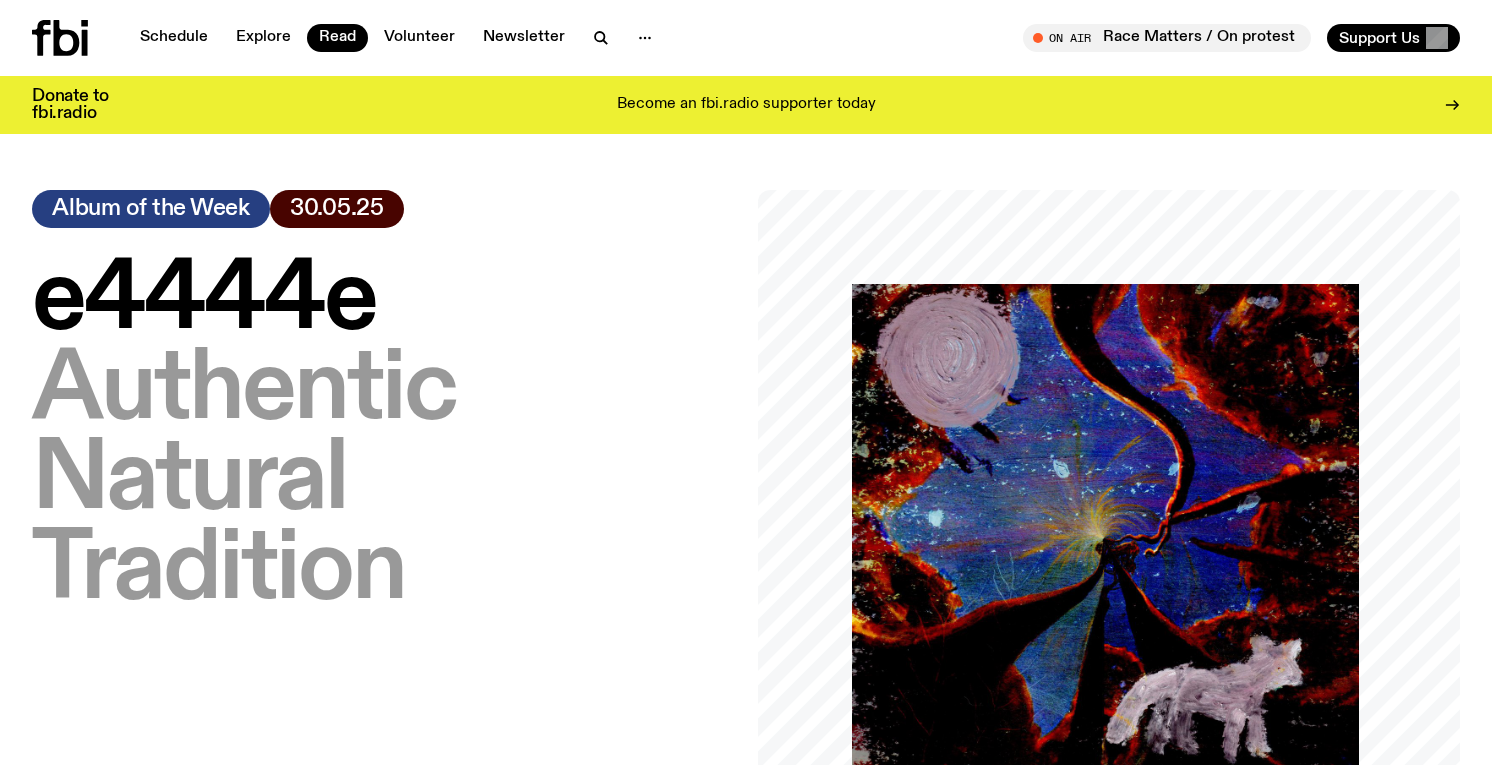 click 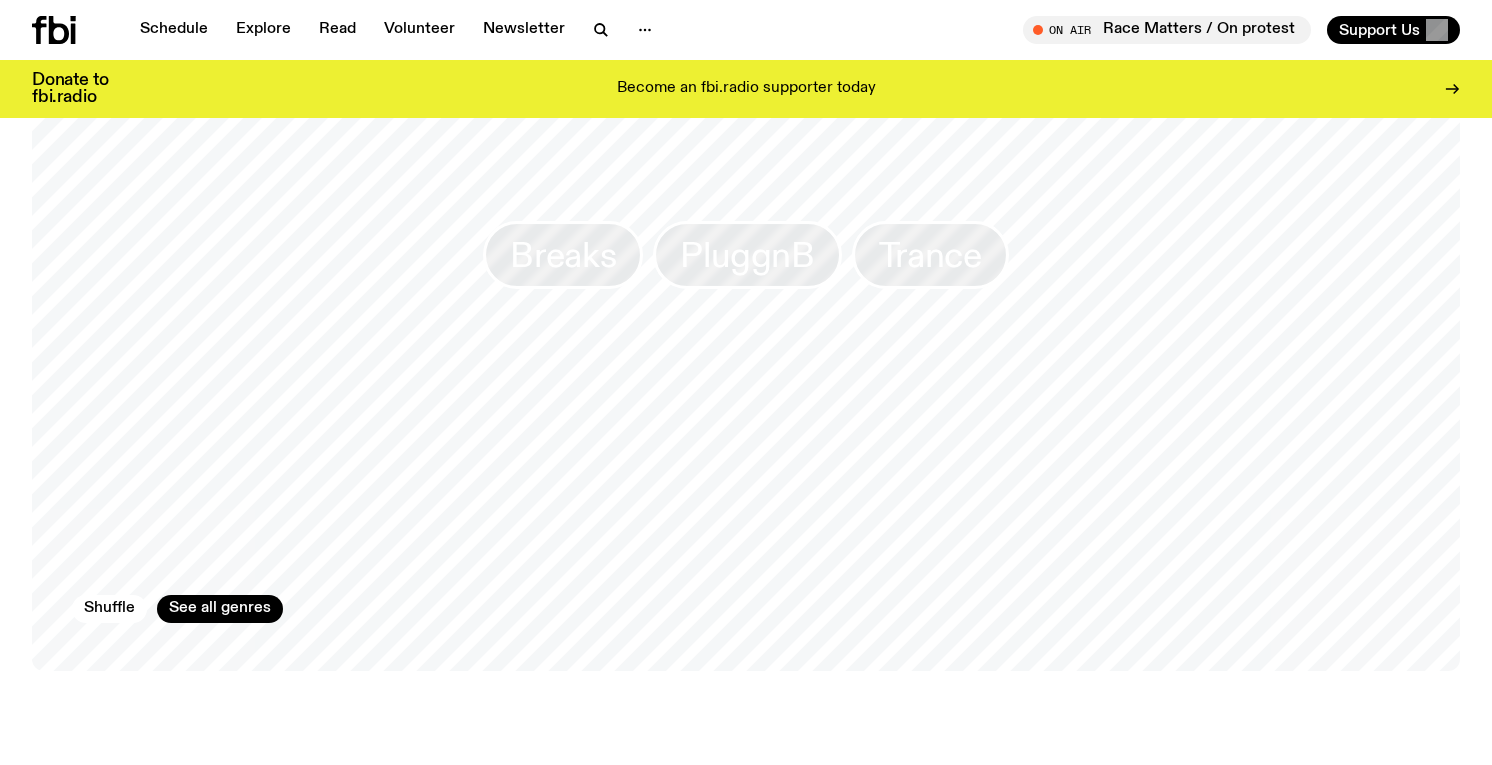 scroll, scrollTop: 1744, scrollLeft: 0, axis: vertical 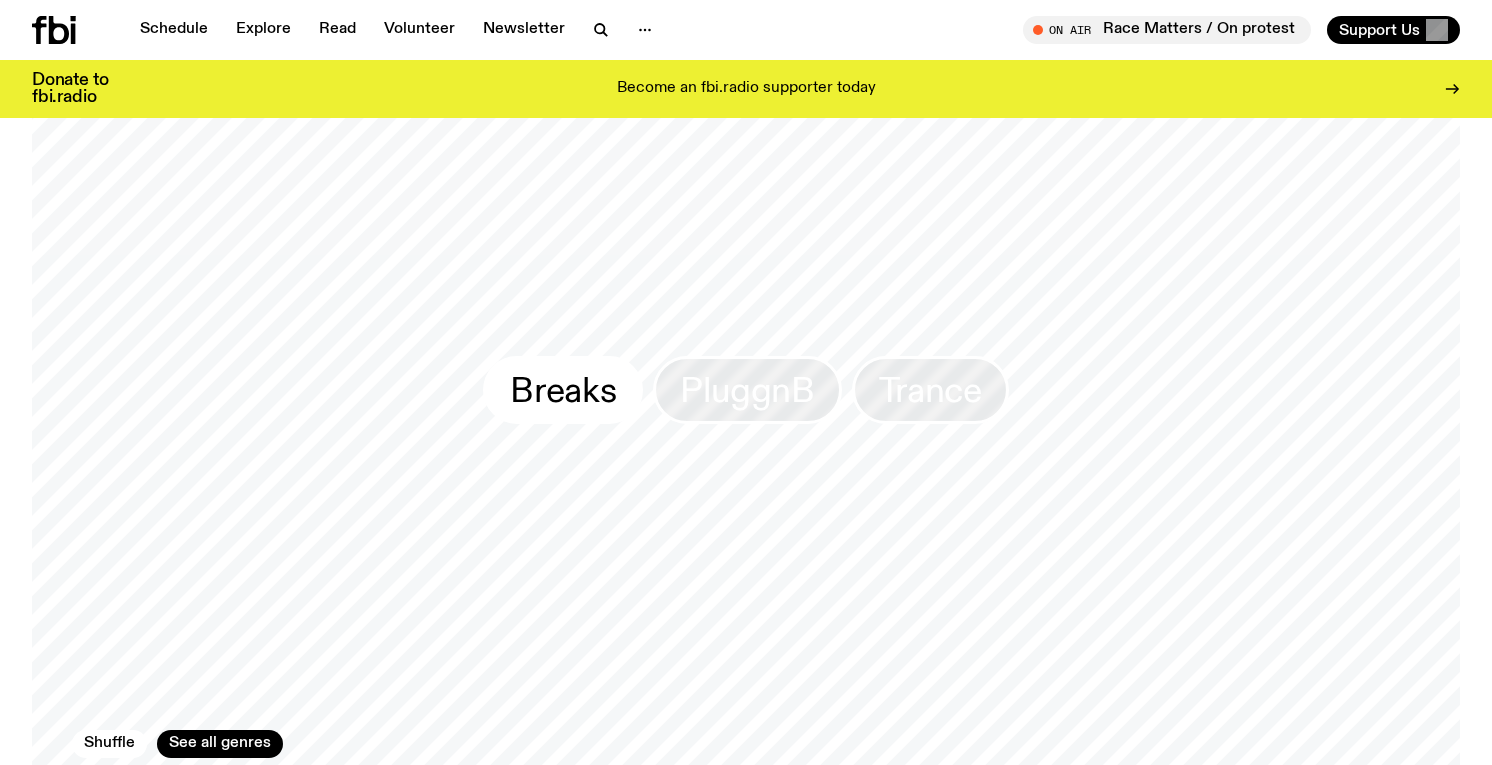 click on "Breaks" at bounding box center [563, 390] 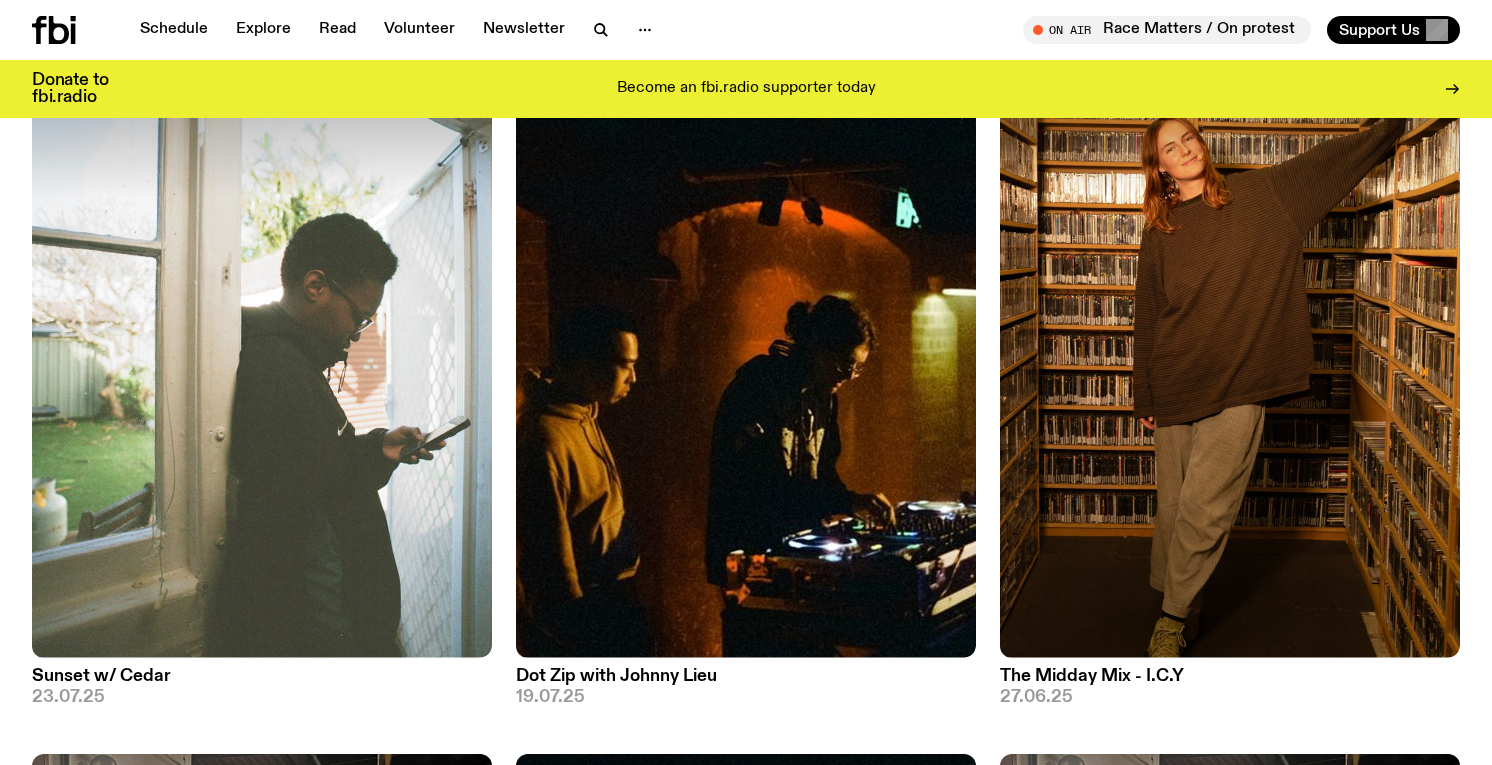 scroll, scrollTop: 227, scrollLeft: 0, axis: vertical 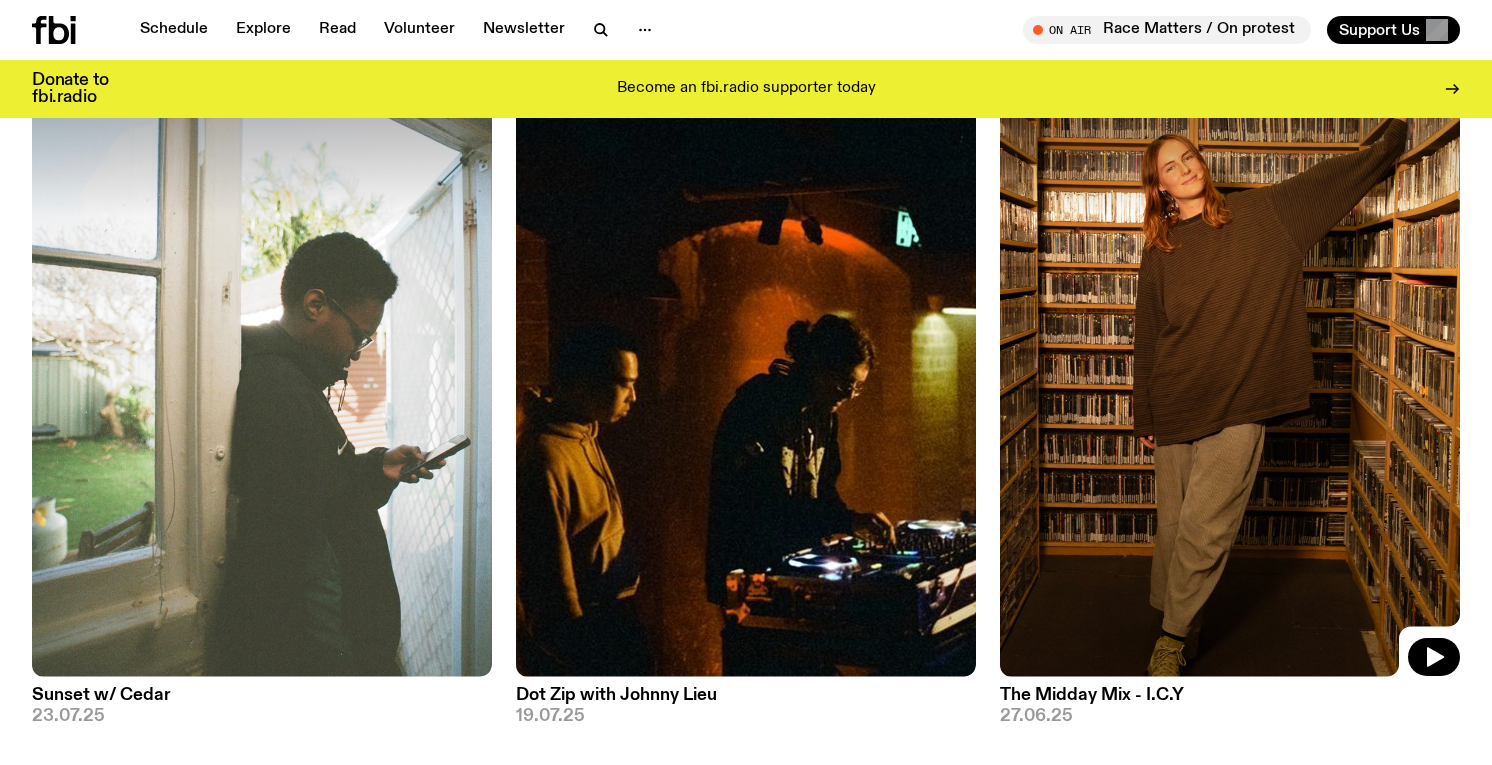 click 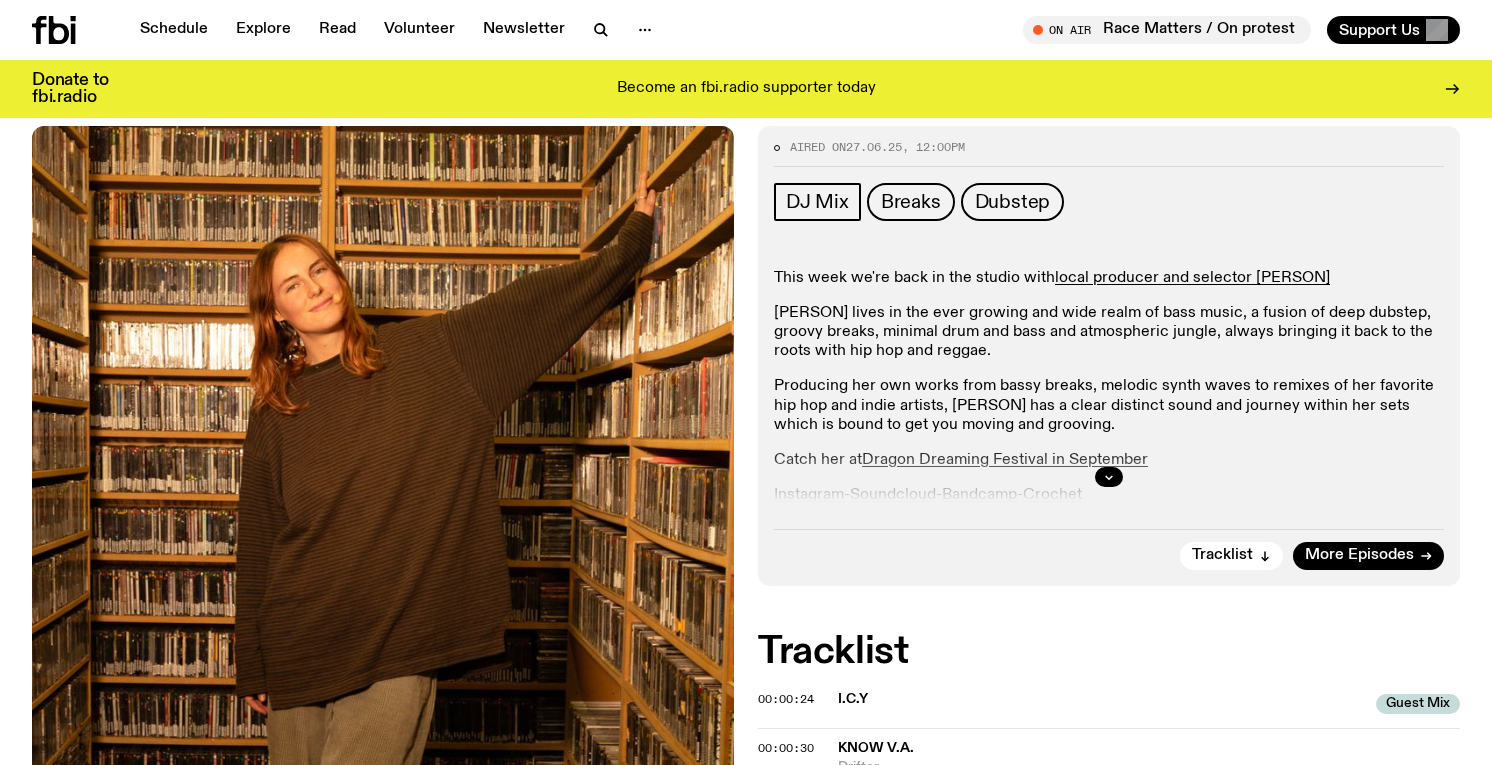 scroll, scrollTop: 275, scrollLeft: 0, axis: vertical 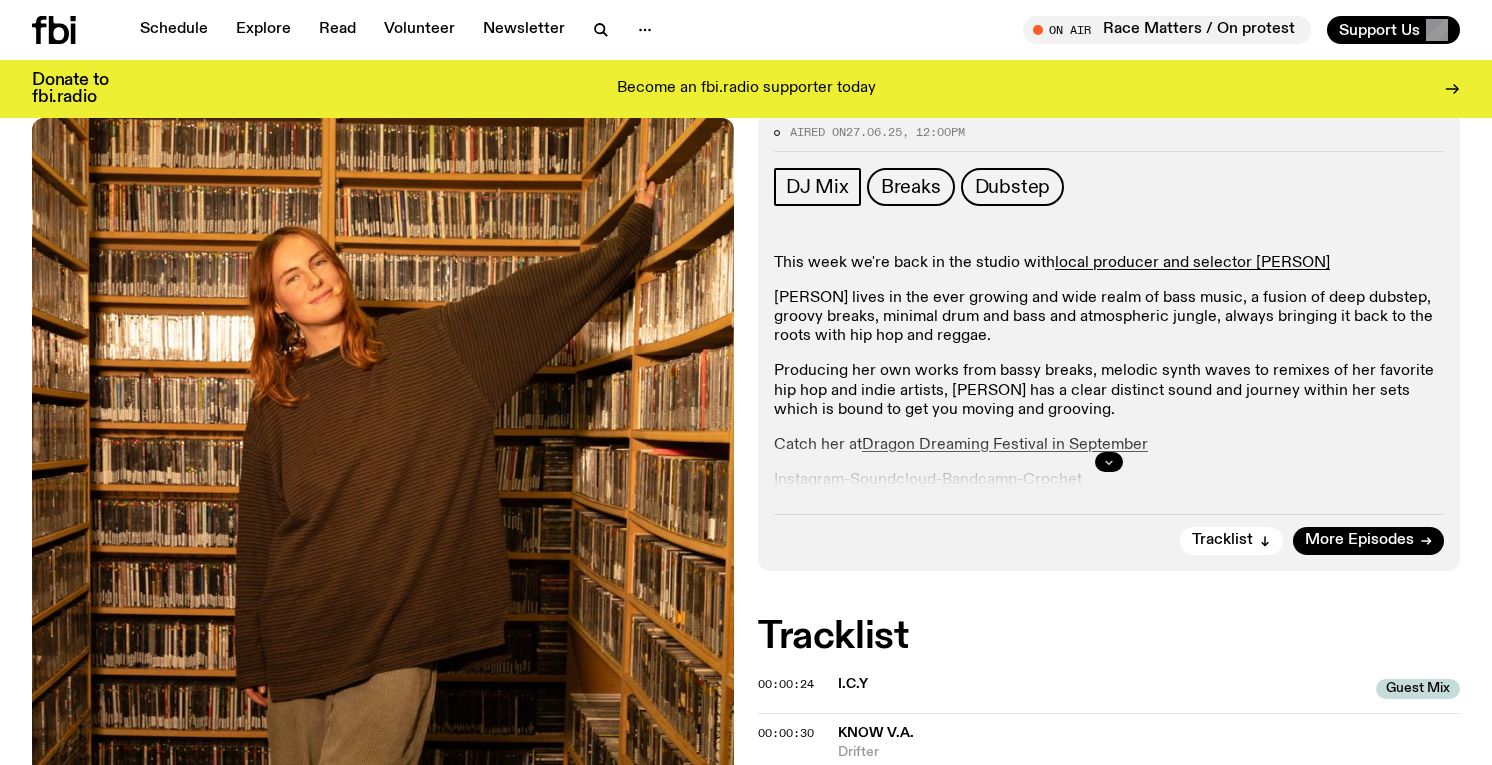 click 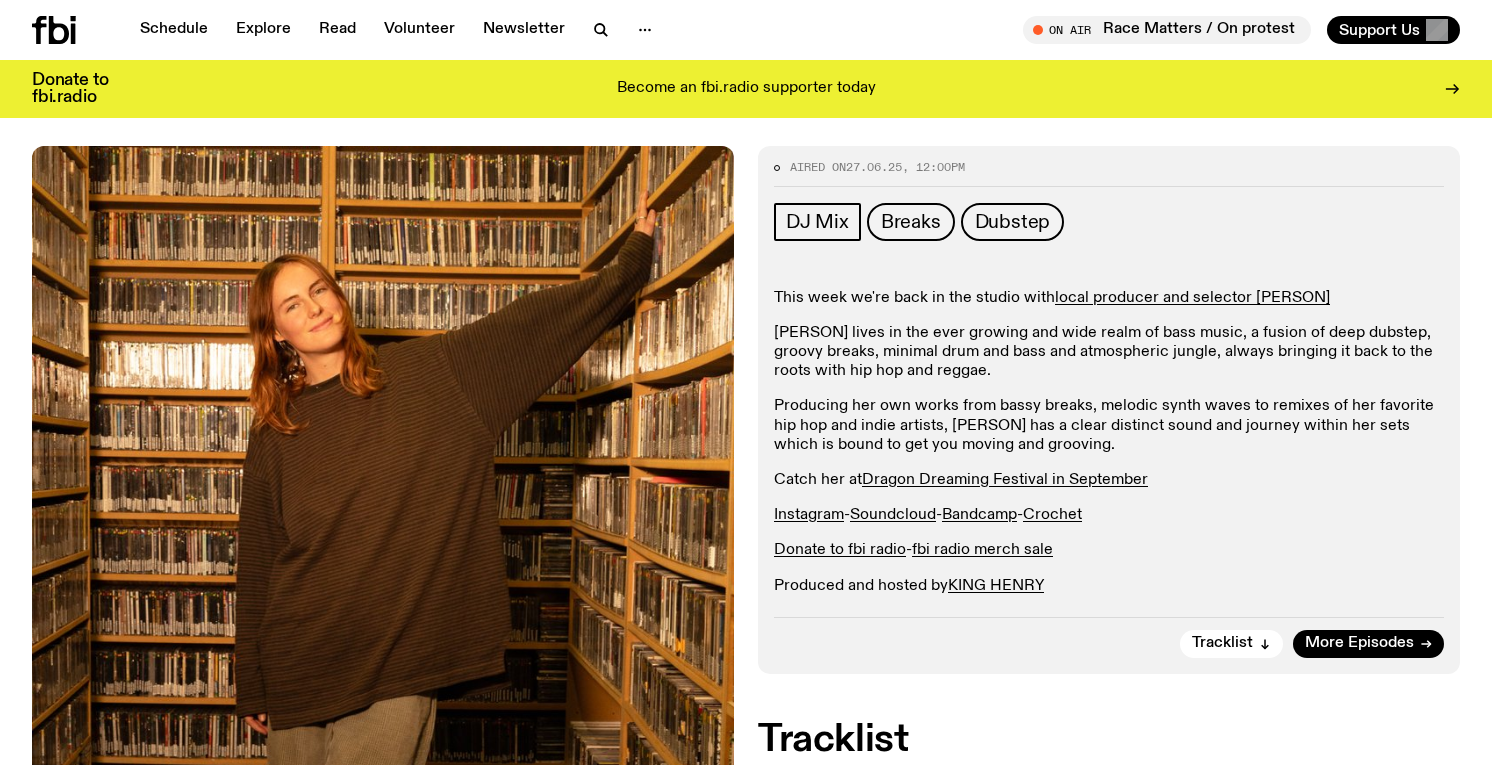 scroll, scrollTop: 0, scrollLeft: 0, axis: both 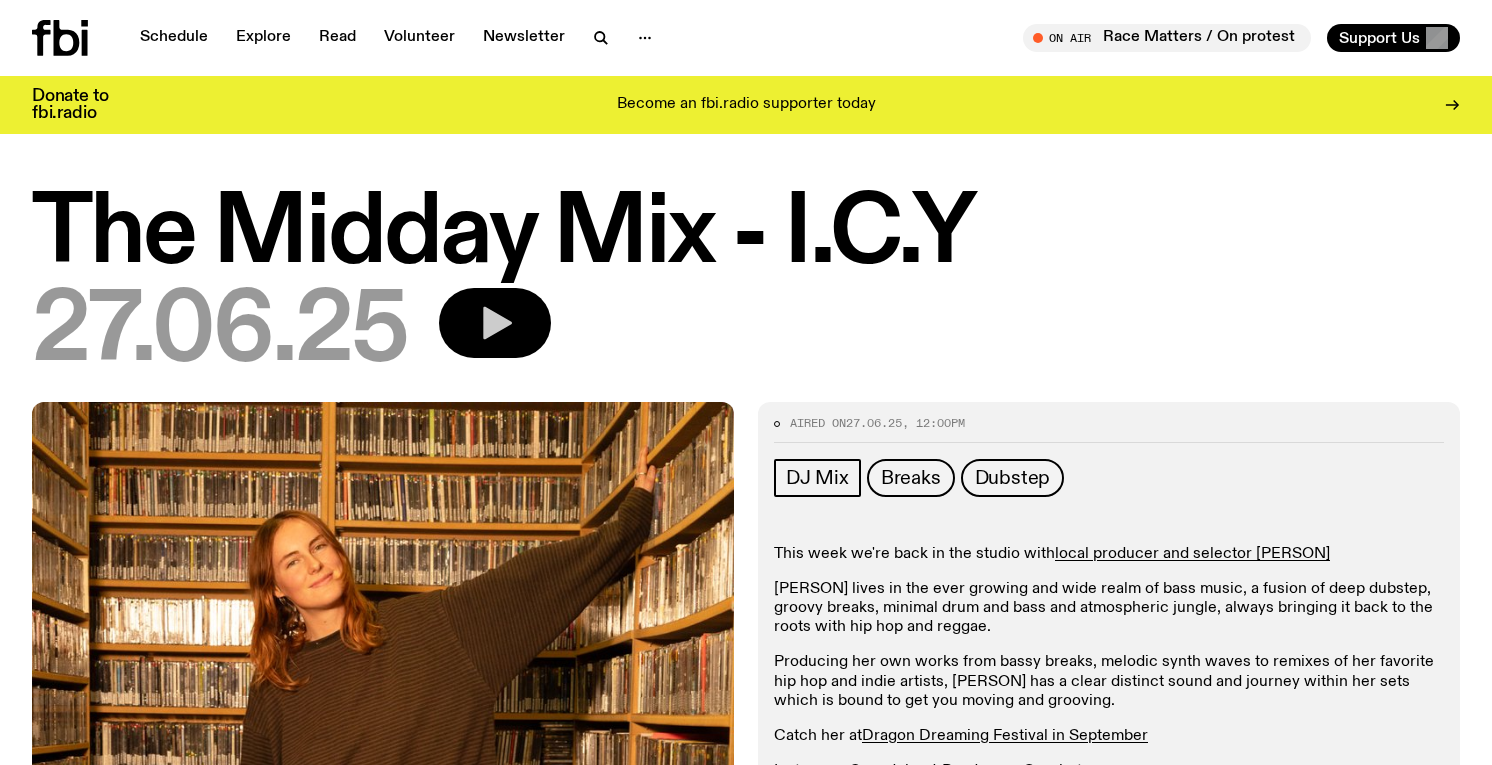 click 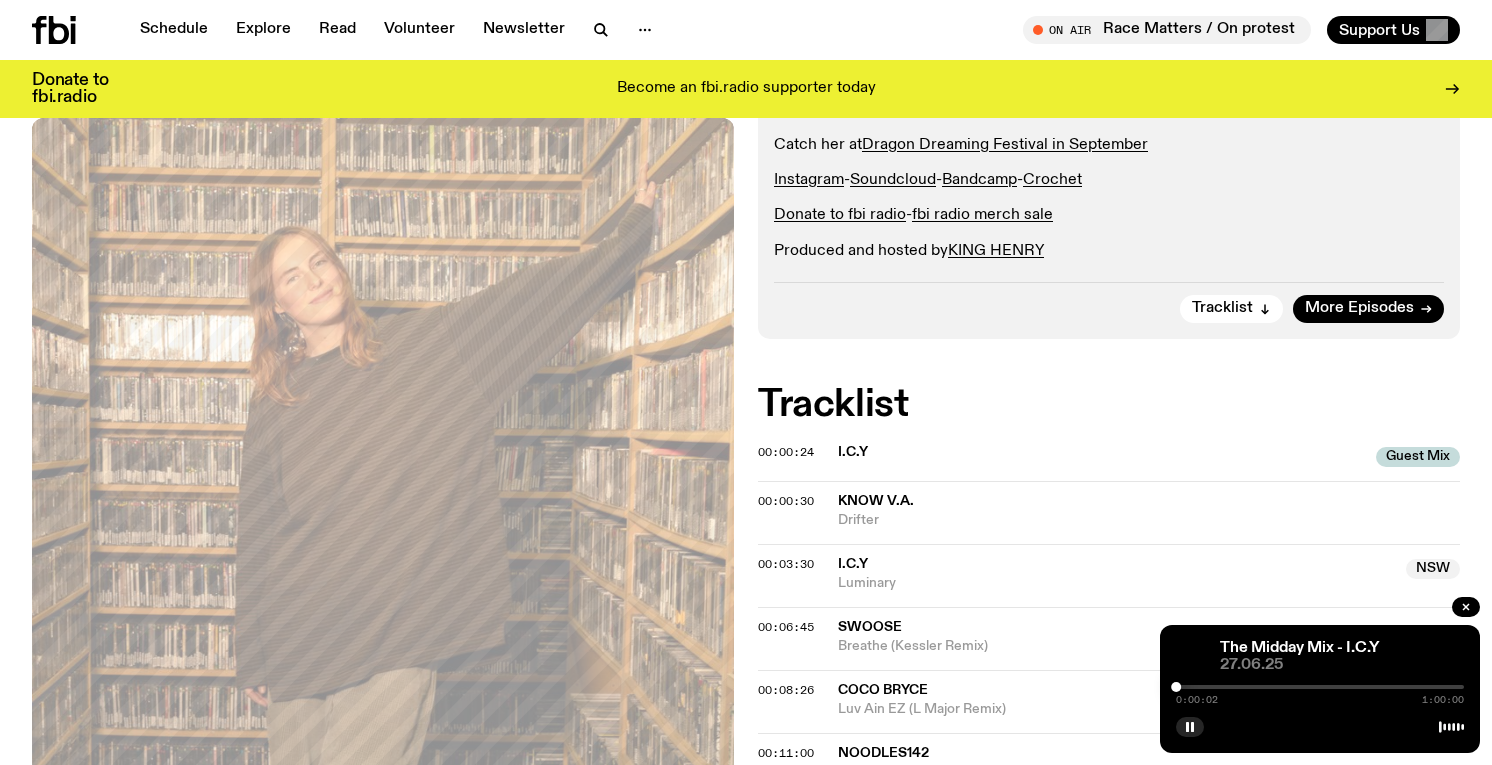 scroll, scrollTop: 570, scrollLeft: 0, axis: vertical 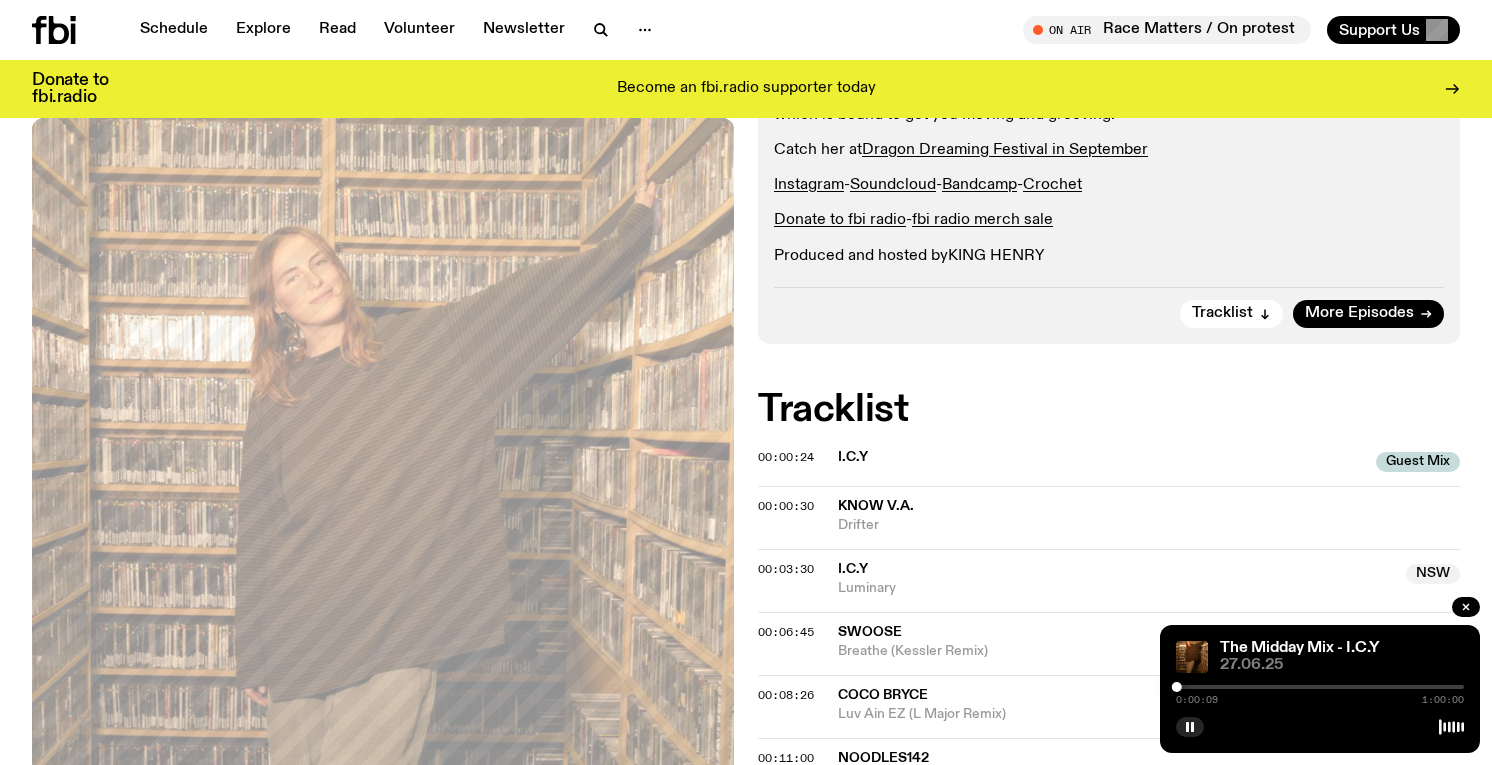 click on "KING HENRY" 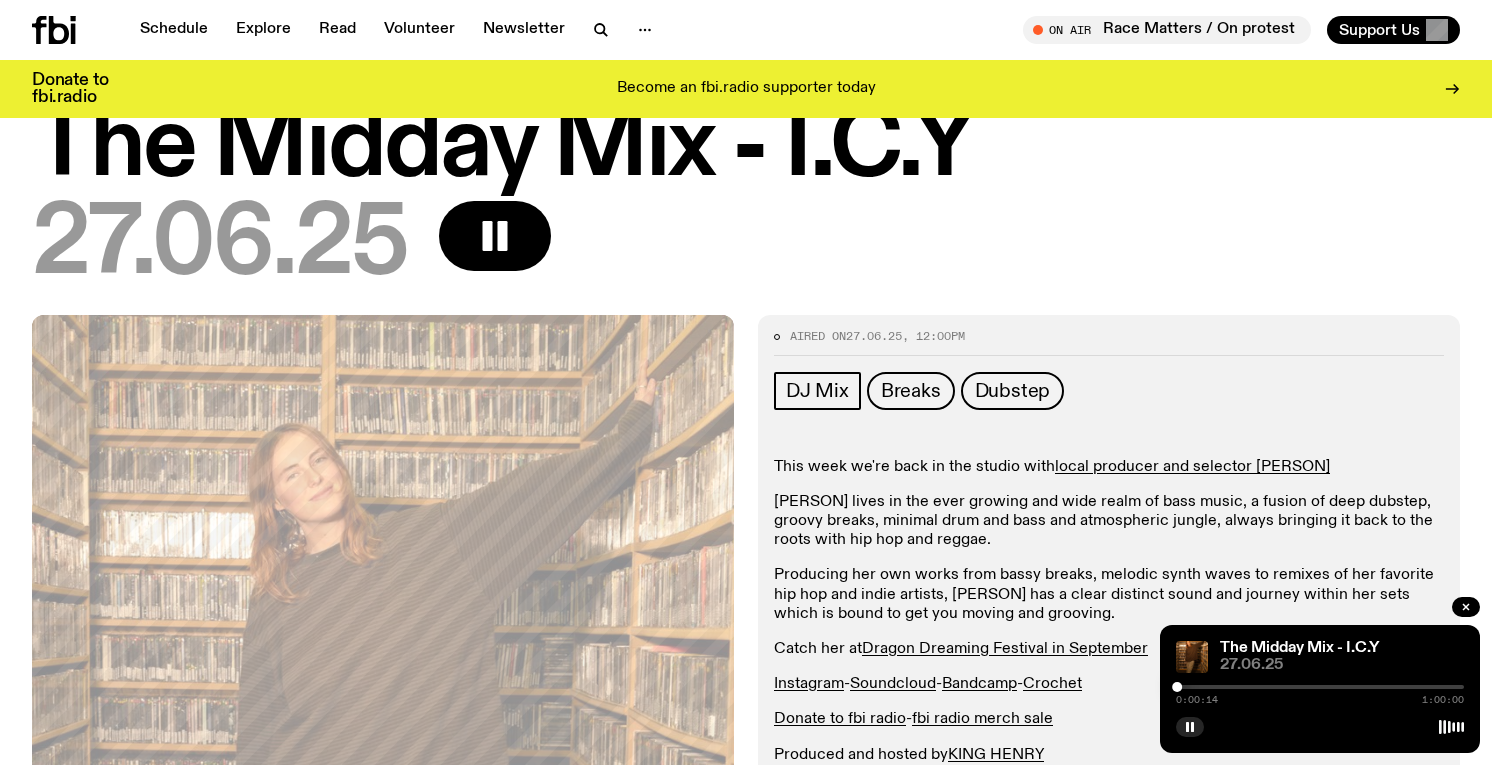 scroll, scrollTop: 0, scrollLeft: 0, axis: both 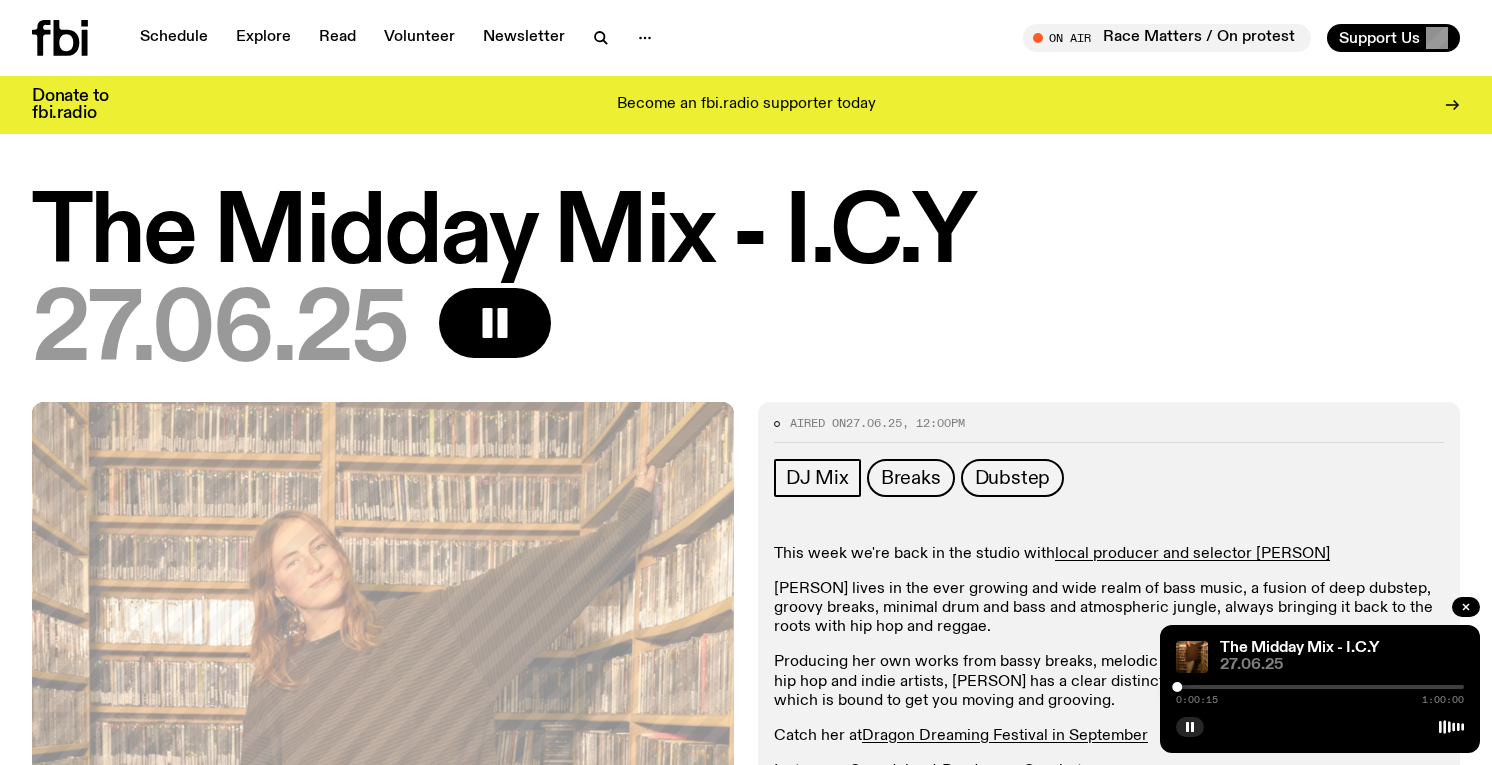 click on "Schedule Explore Read Volunteer Newsletter On Air Race Matters / On protest Tune in live On Air Race Matters / On protest Tune in live Support Us" at bounding box center (746, 38) 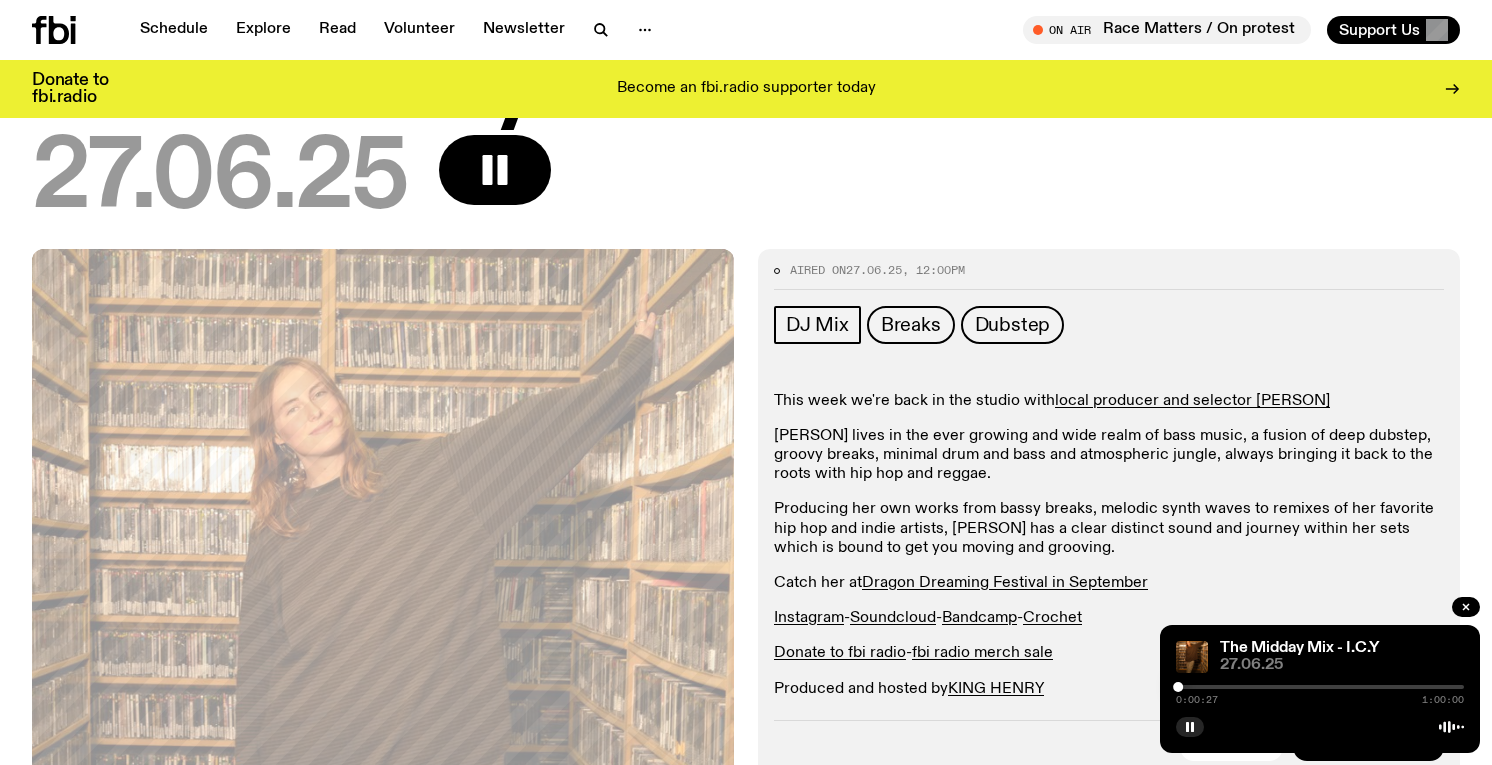 scroll, scrollTop: 141, scrollLeft: 0, axis: vertical 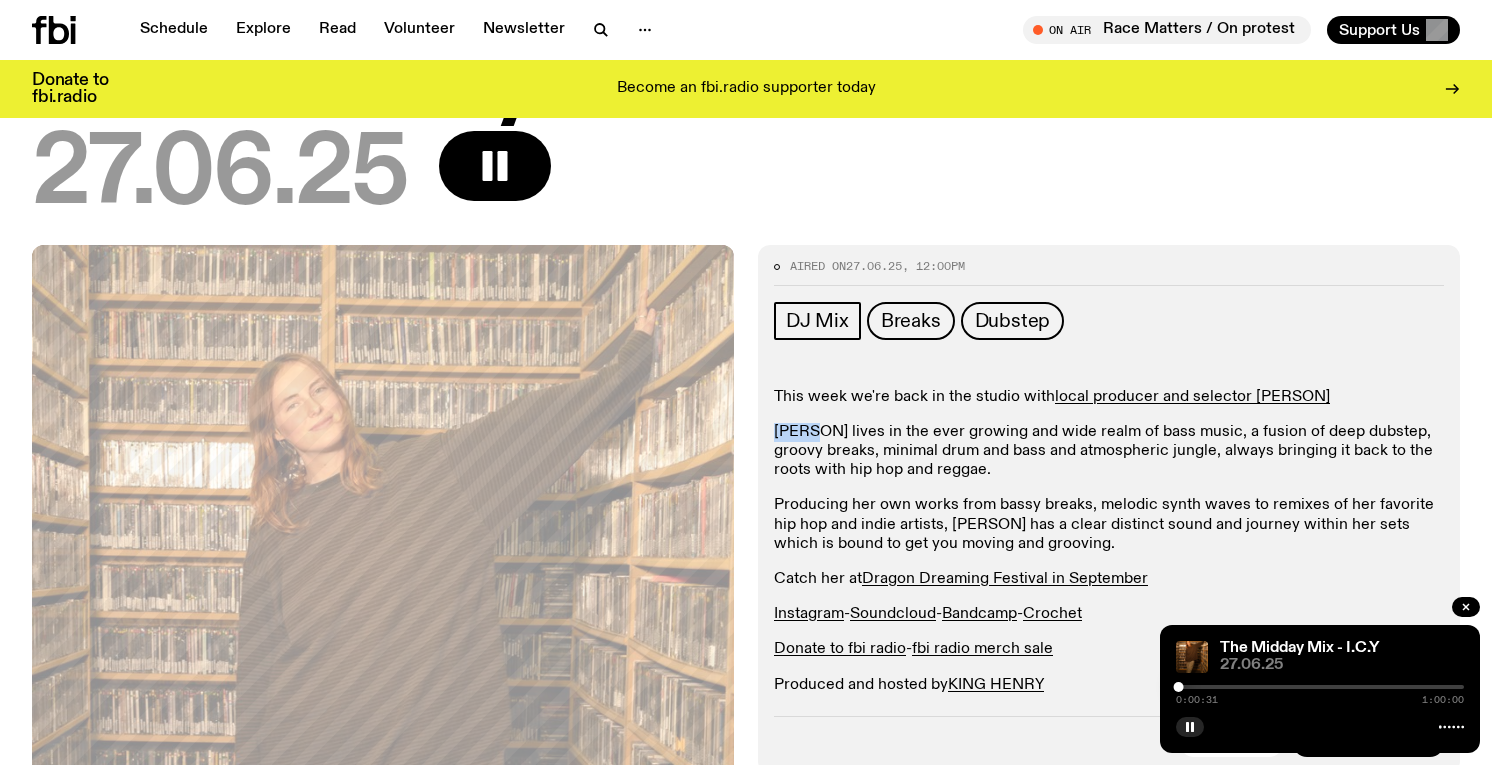 drag, startPoint x: 805, startPoint y: 432, endPoint x: 768, endPoint y: 430, distance: 37.054016 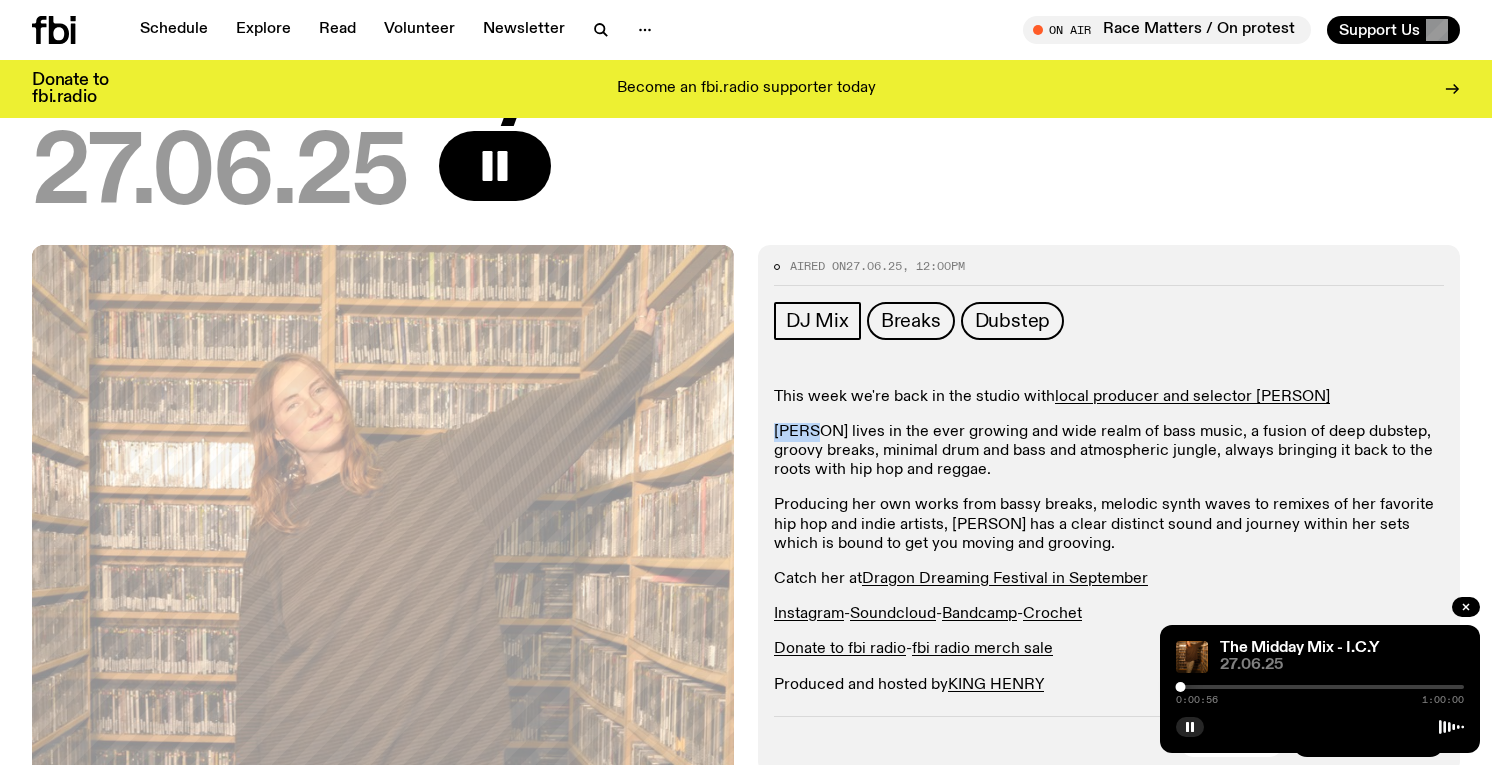 scroll, scrollTop: 546, scrollLeft: 0, axis: vertical 